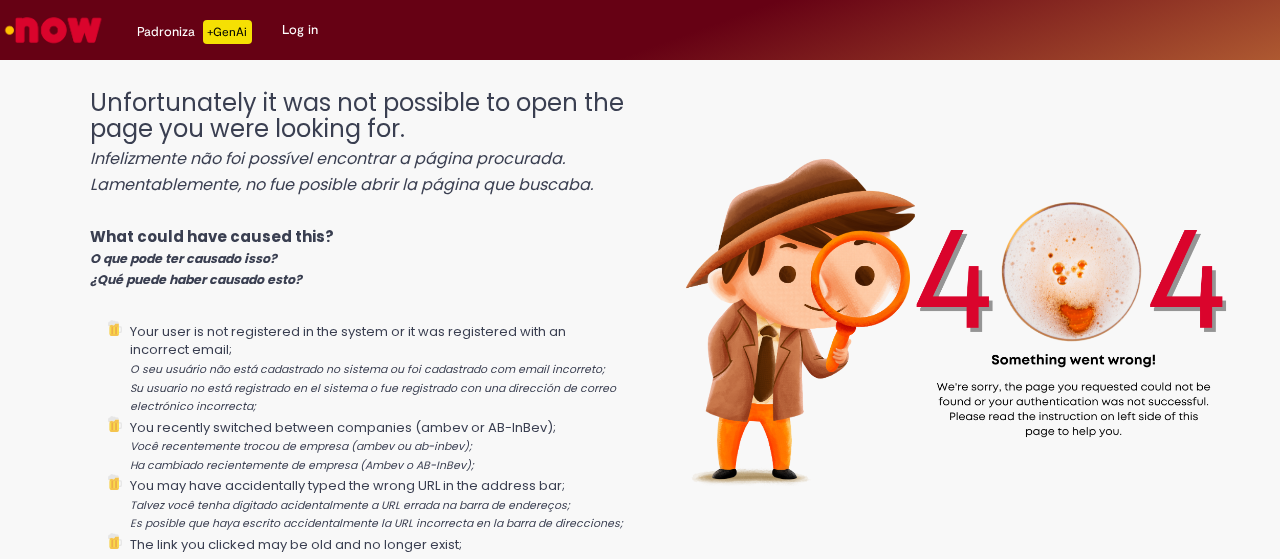 scroll, scrollTop: 0, scrollLeft: 0, axis: both 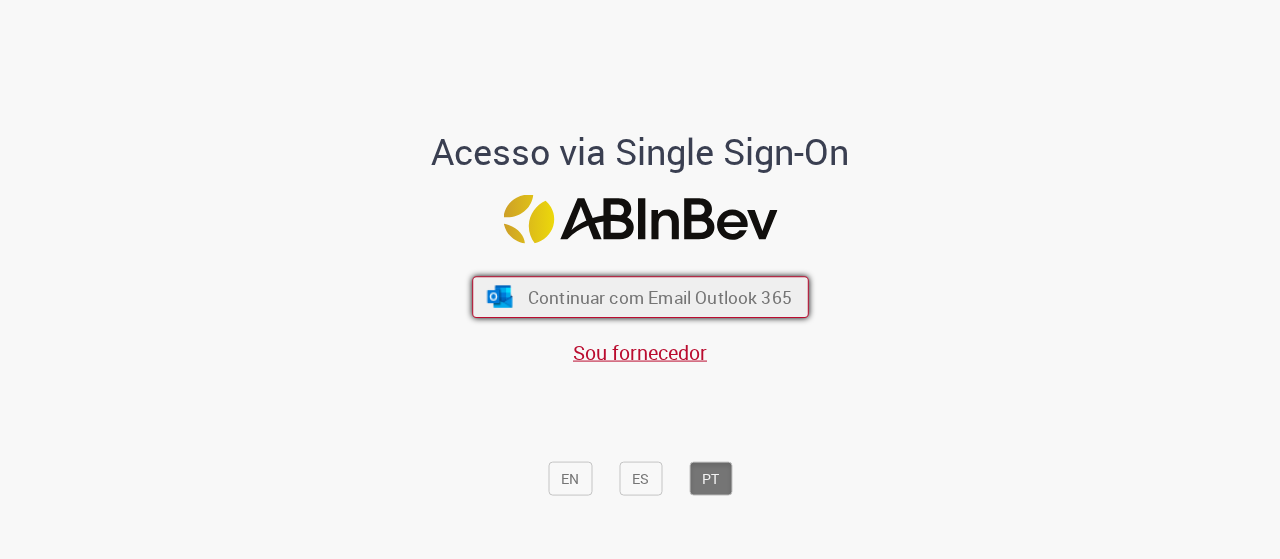 click on "Continuar com Email Outlook 365" at bounding box center (659, 296) 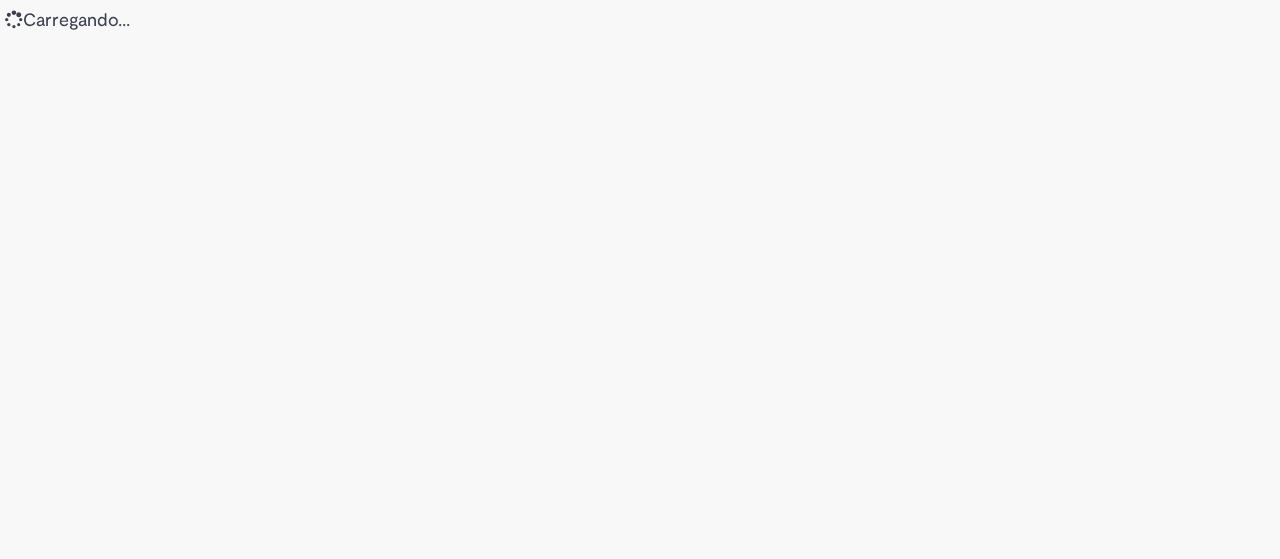 scroll, scrollTop: 0, scrollLeft: 0, axis: both 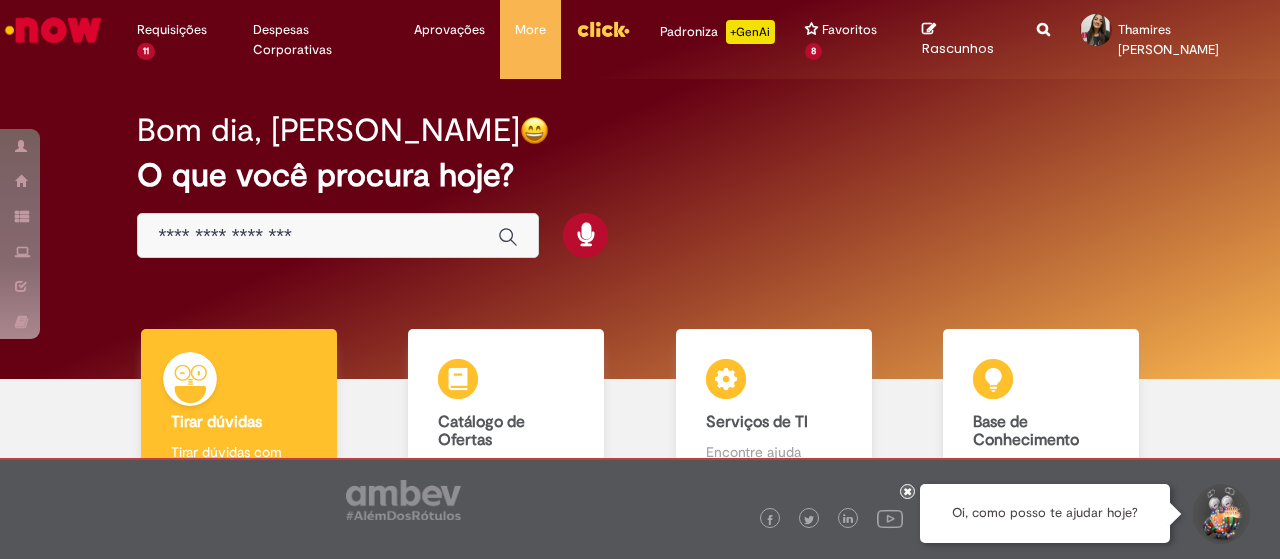 click at bounding box center [318, 236] 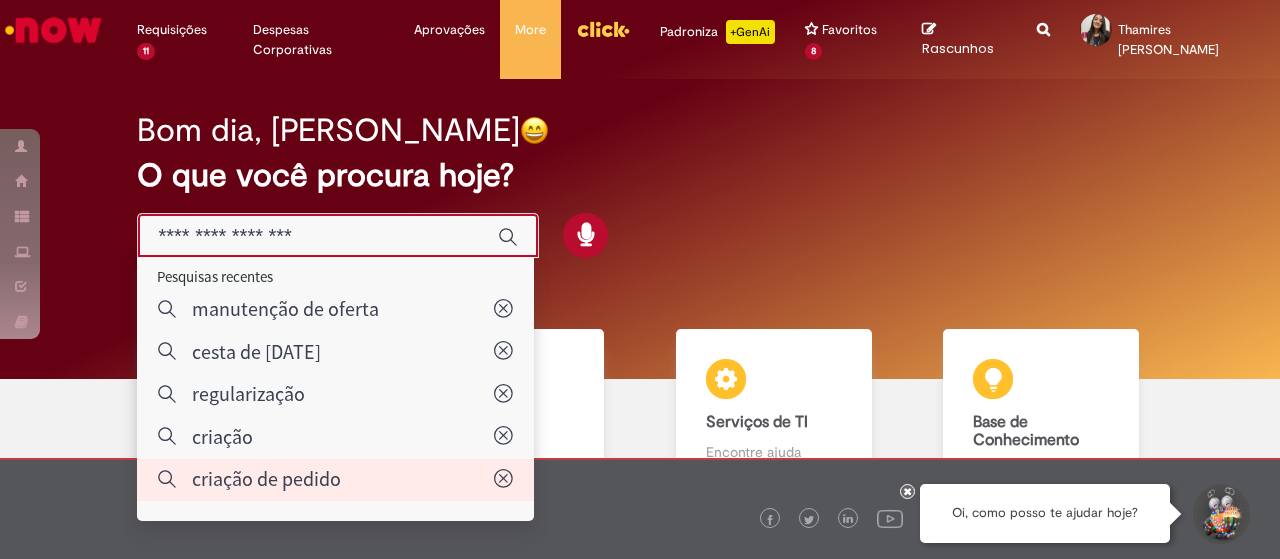 type on "**********" 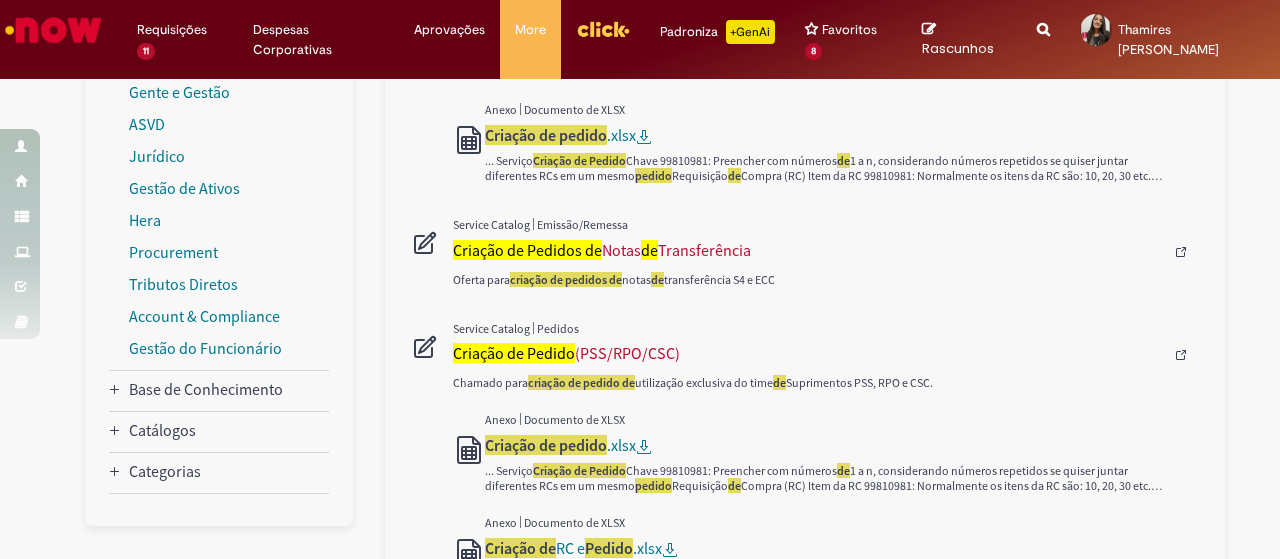 scroll, scrollTop: 500, scrollLeft: 0, axis: vertical 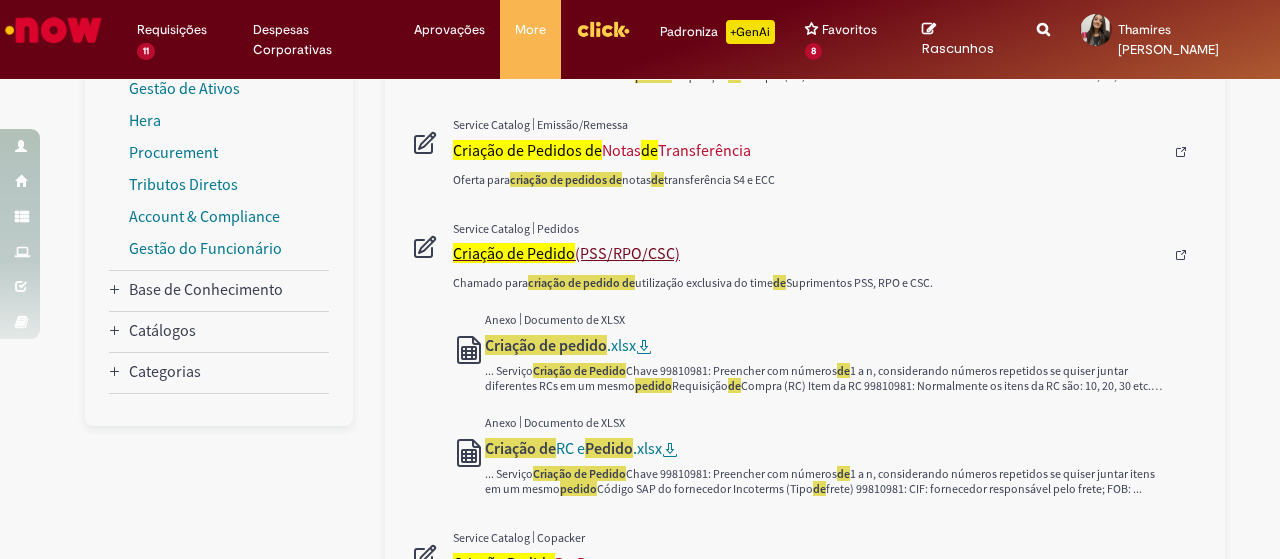 click on "Criação de Pedido  (PSS/RPO/CSC)" at bounding box center (808, 253) 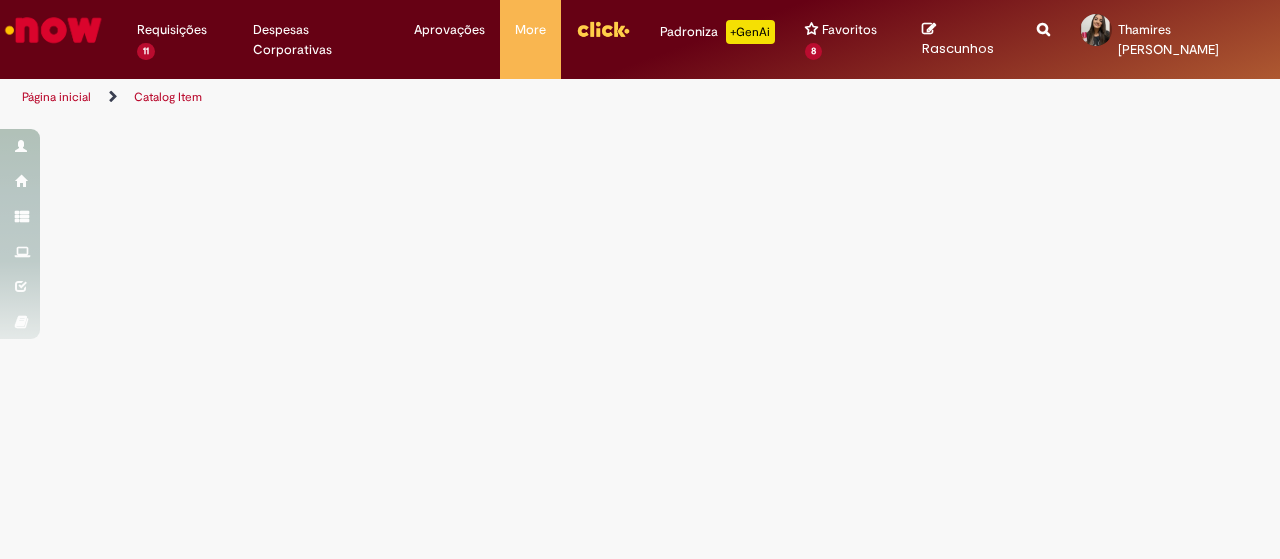 scroll, scrollTop: 0, scrollLeft: 0, axis: both 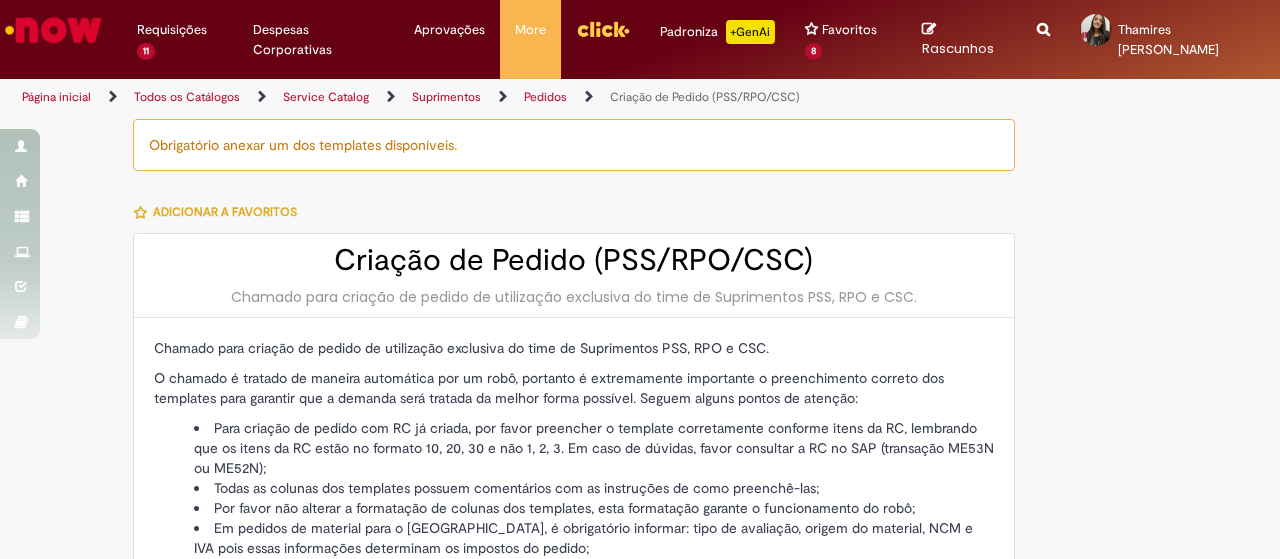type on "********" 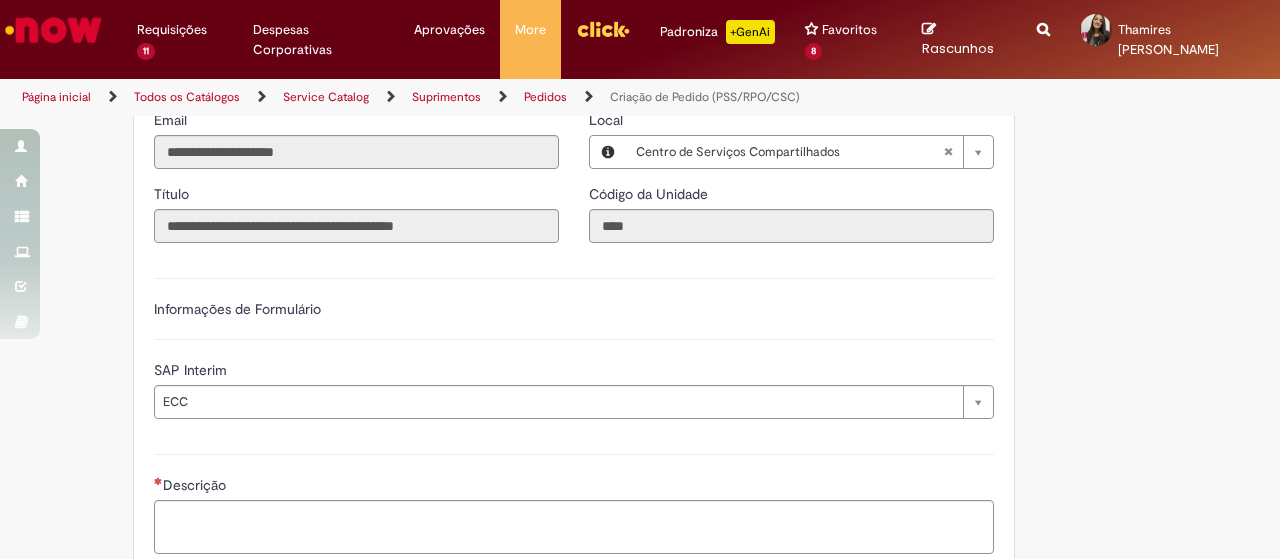 scroll, scrollTop: 900, scrollLeft: 0, axis: vertical 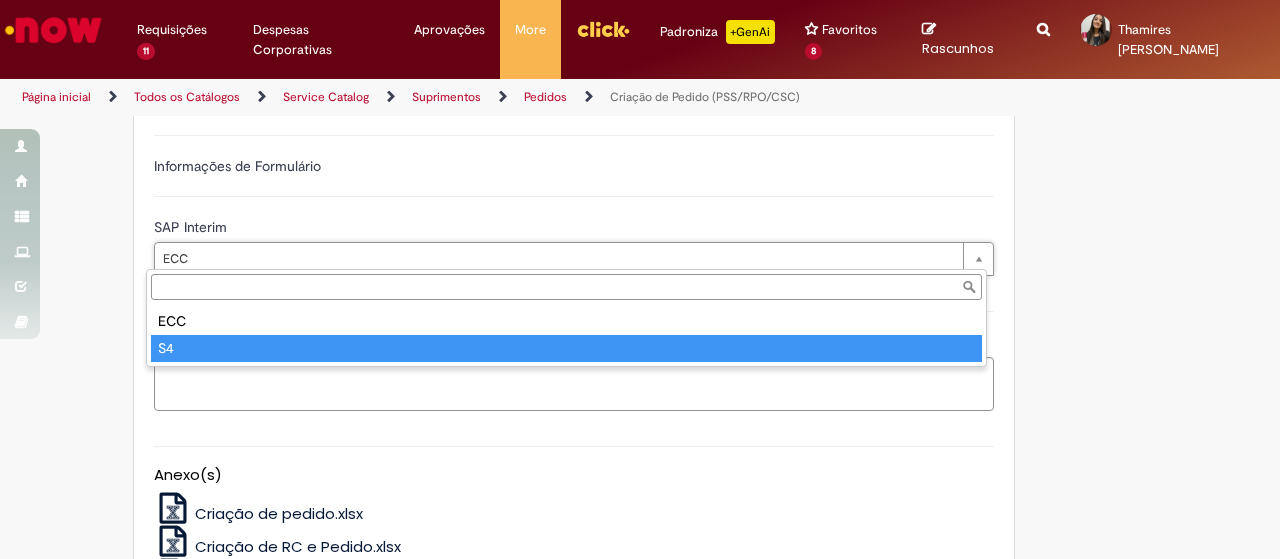 type on "**" 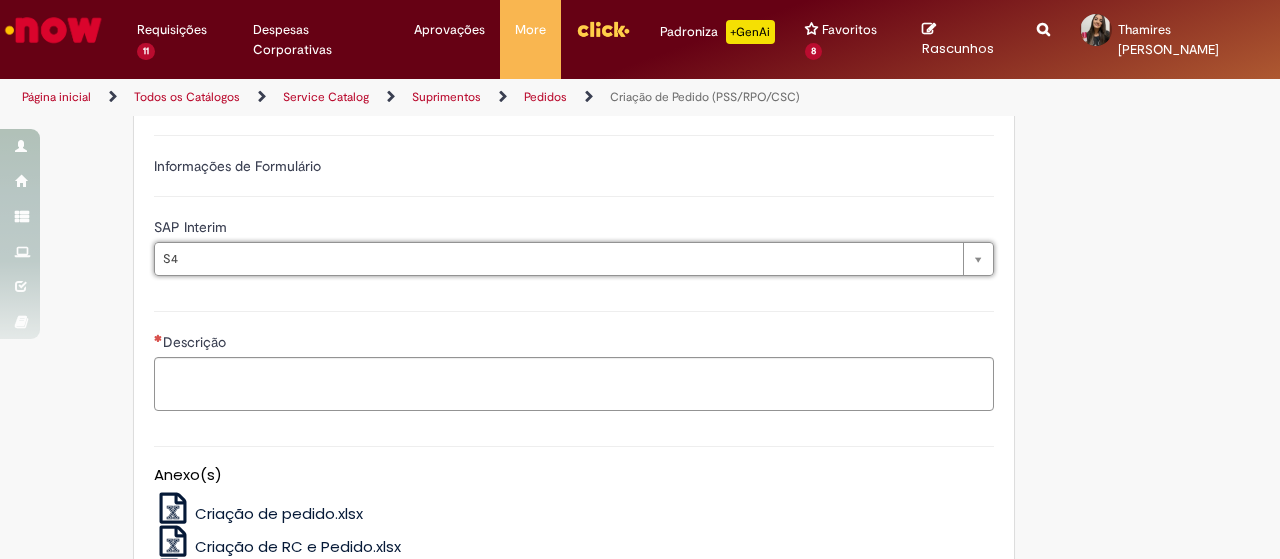 scroll, scrollTop: 0, scrollLeft: 15, axis: horizontal 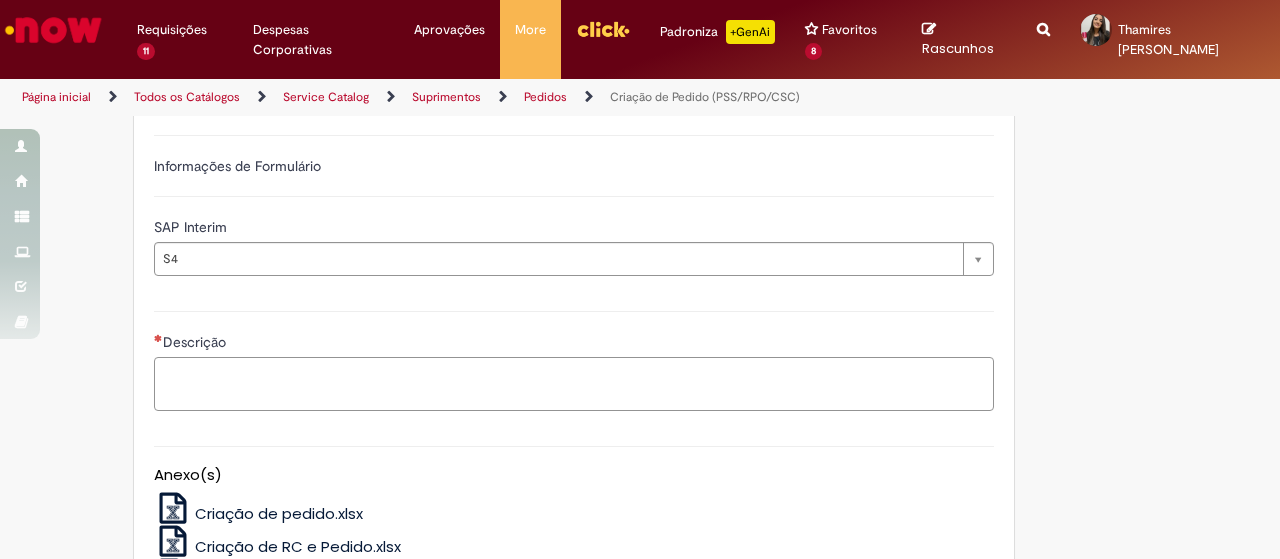 click on "Descrição" at bounding box center [574, 383] 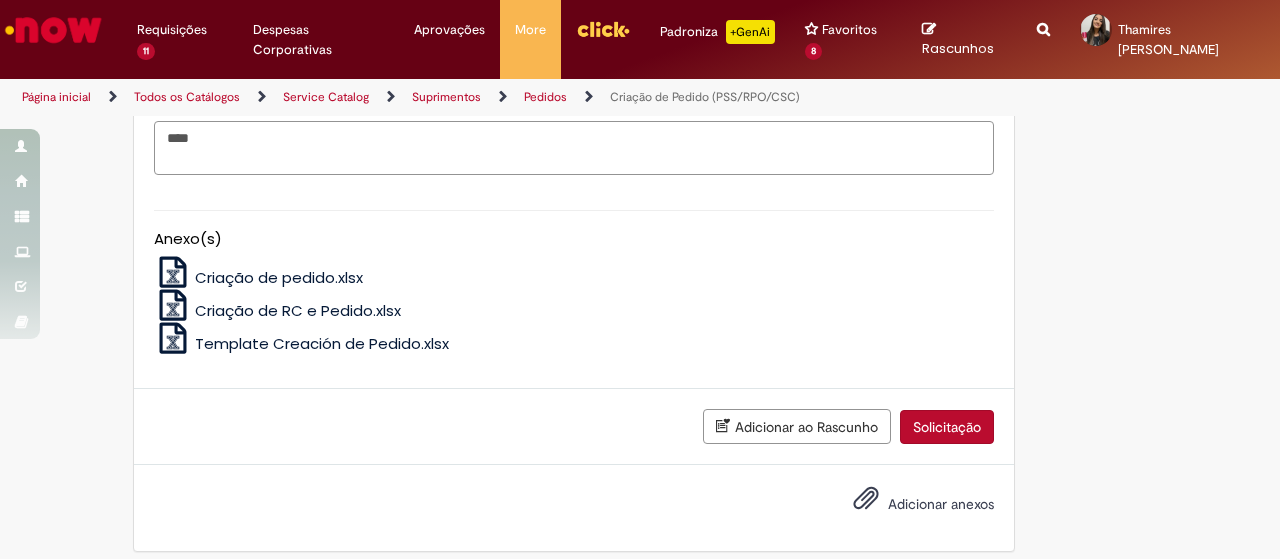scroll, scrollTop: 1145, scrollLeft: 0, axis: vertical 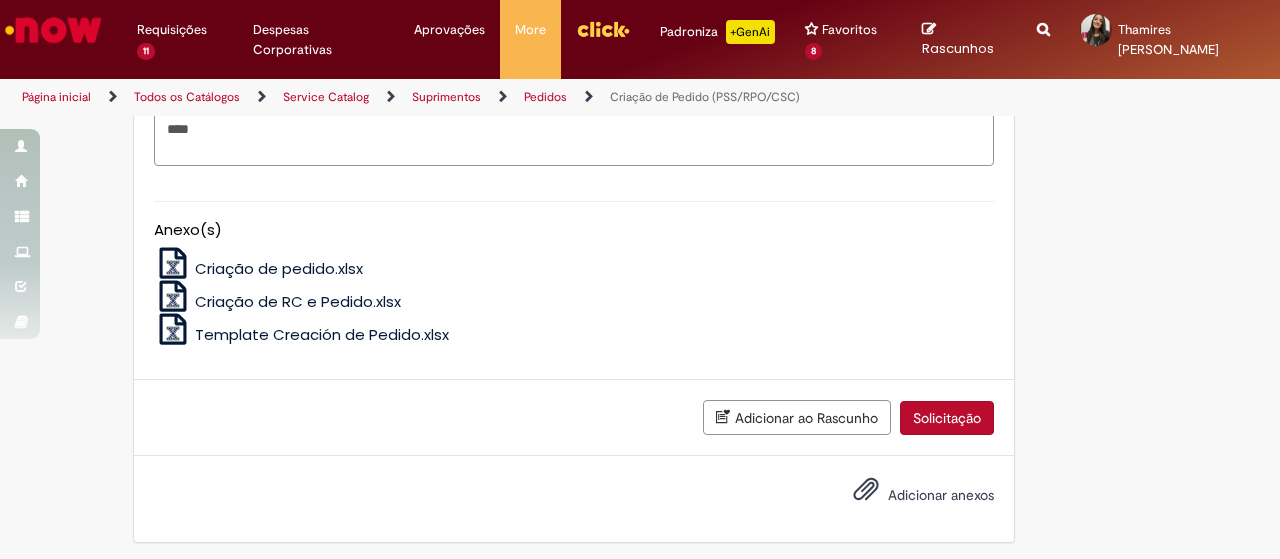type on "****" 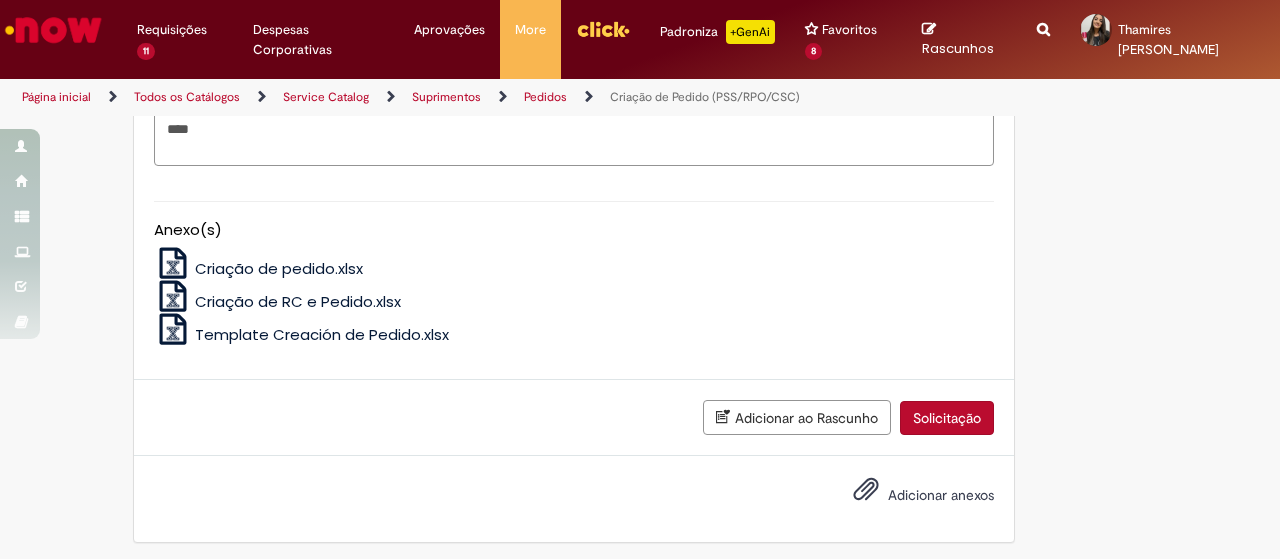 click on "Adicionar anexos" at bounding box center (909, 496) 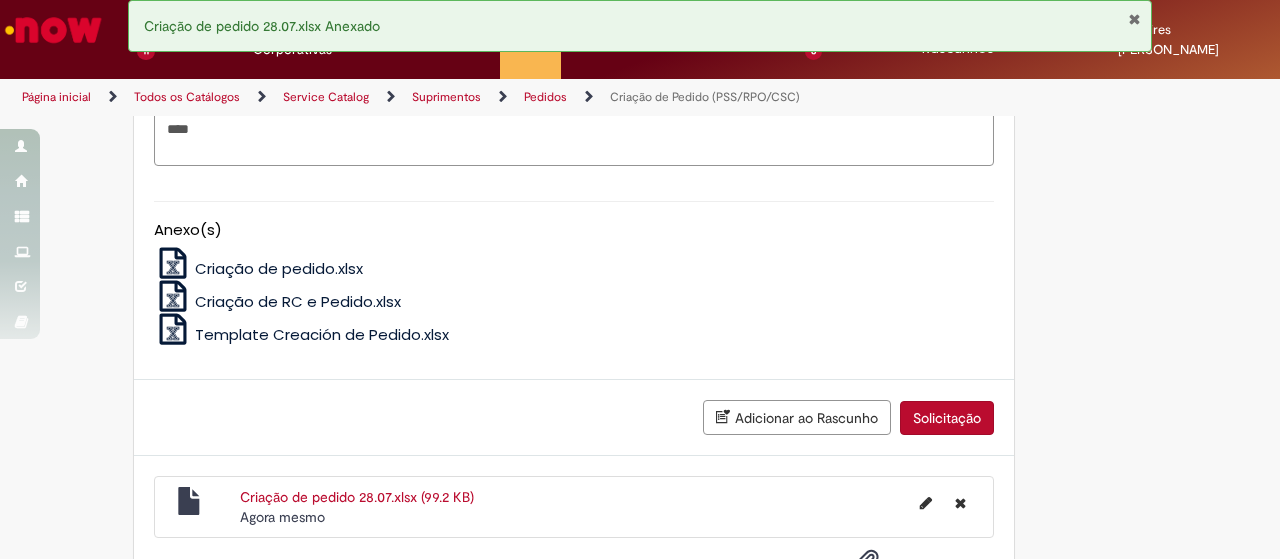 click on "Solicitação" at bounding box center [947, 418] 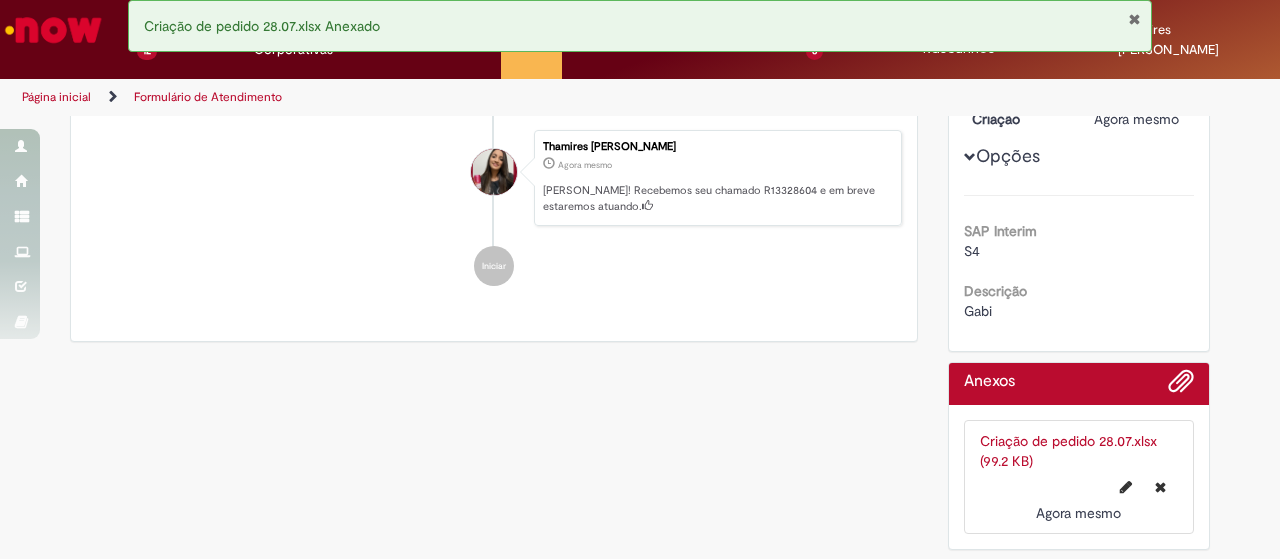 scroll, scrollTop: 0, scrollLeft: 0, axis: both 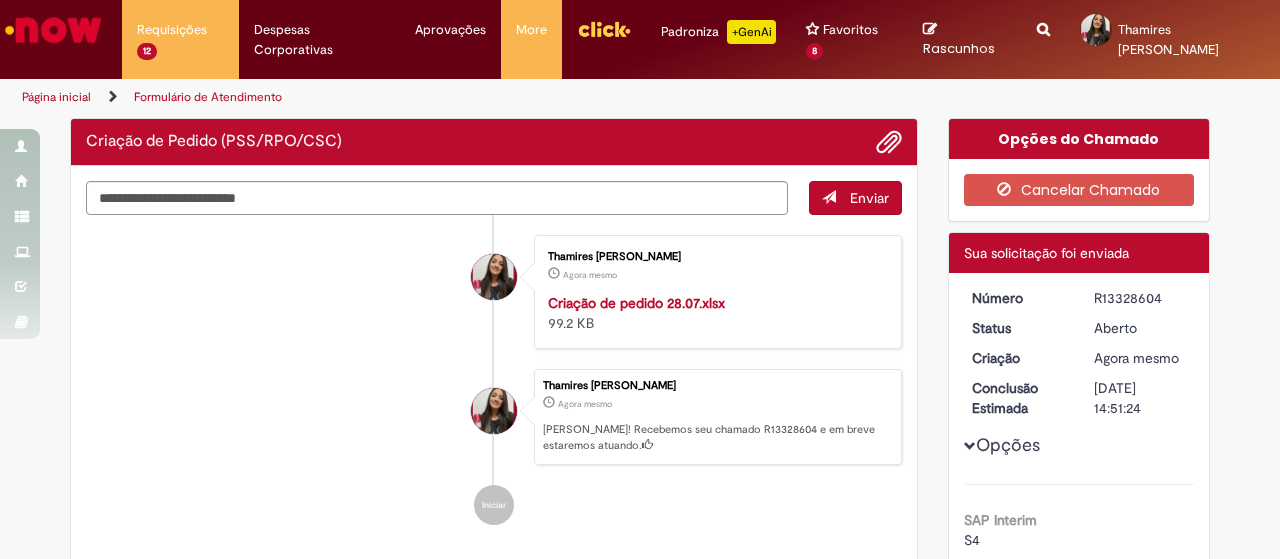 click on "R13328604" at bounding box center (1140, 298) 